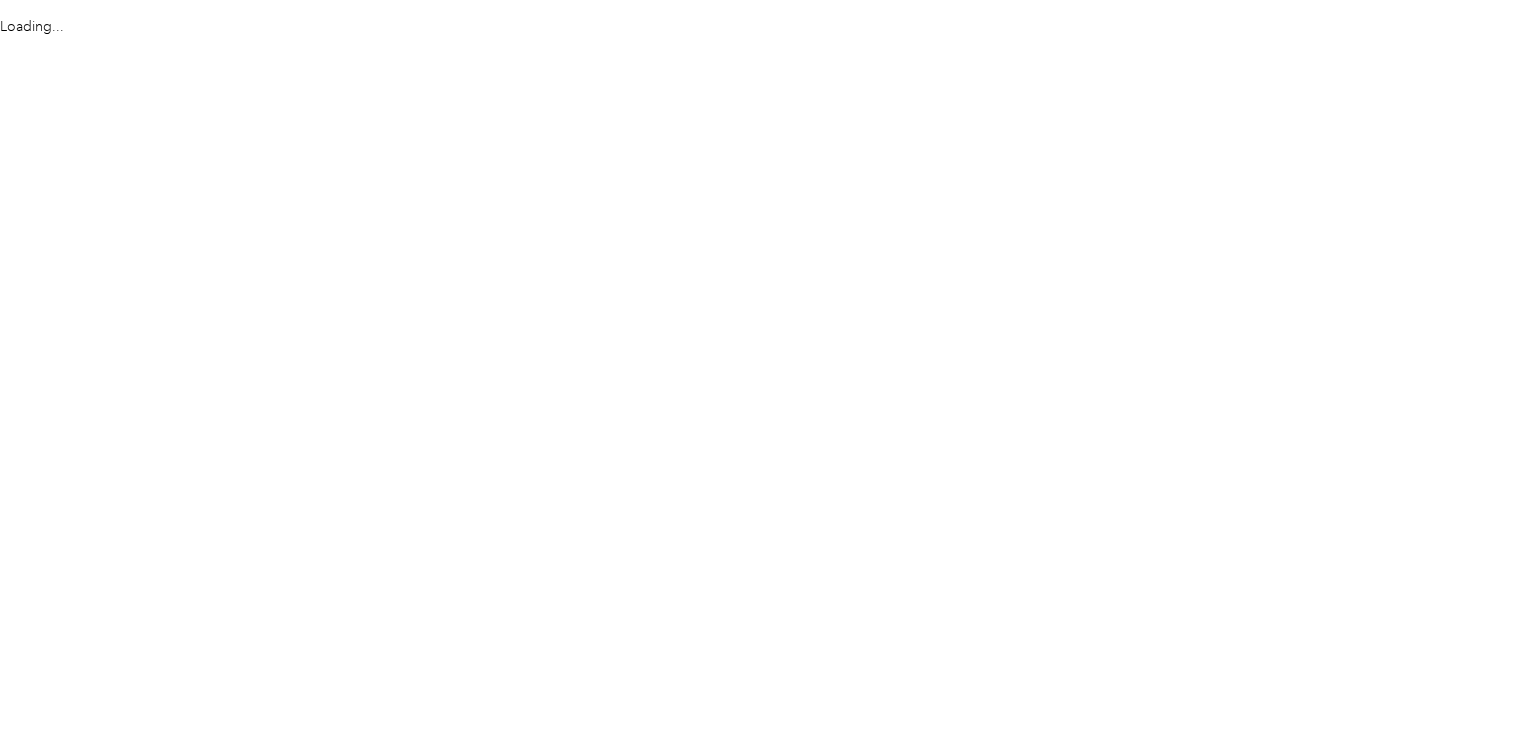 scroll, scrollTop: 0, scrollLeft: 0, axis: both 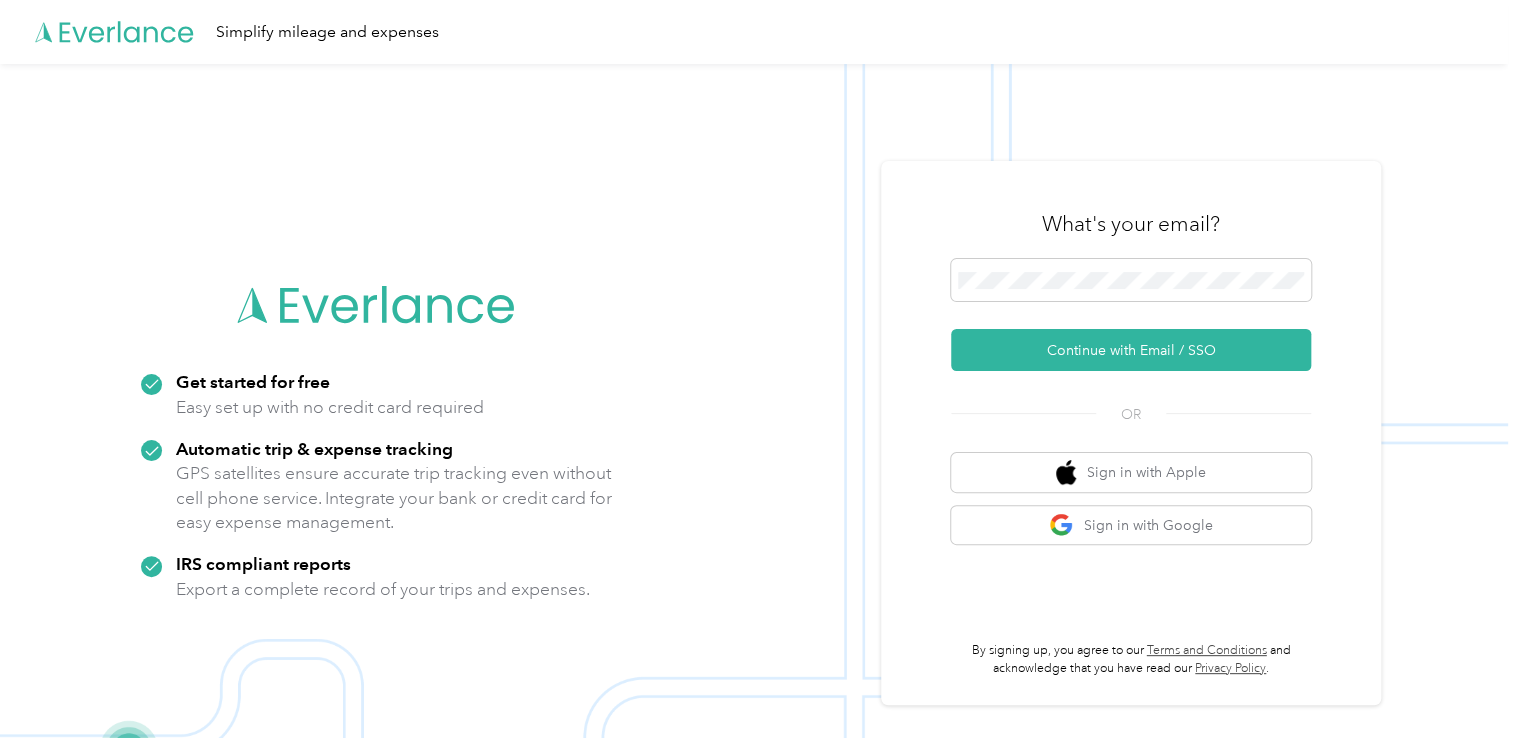 drag, startPoint x: 1049, startPoint y: 270, endPoint x: 865, endPoint y: 250, distance: 185.08377 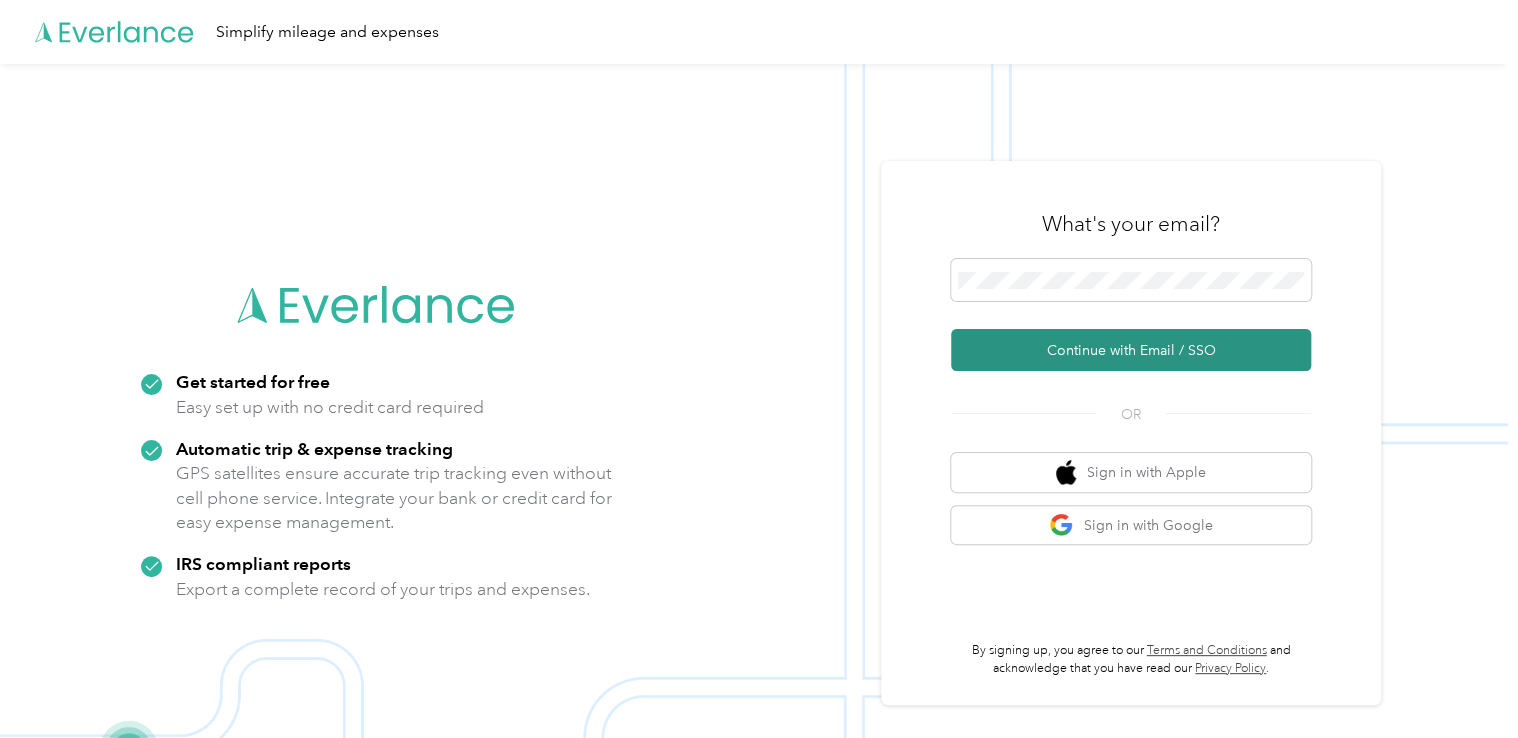 click on "Continue with Email / SSO" at bounding box center [1131, 350] 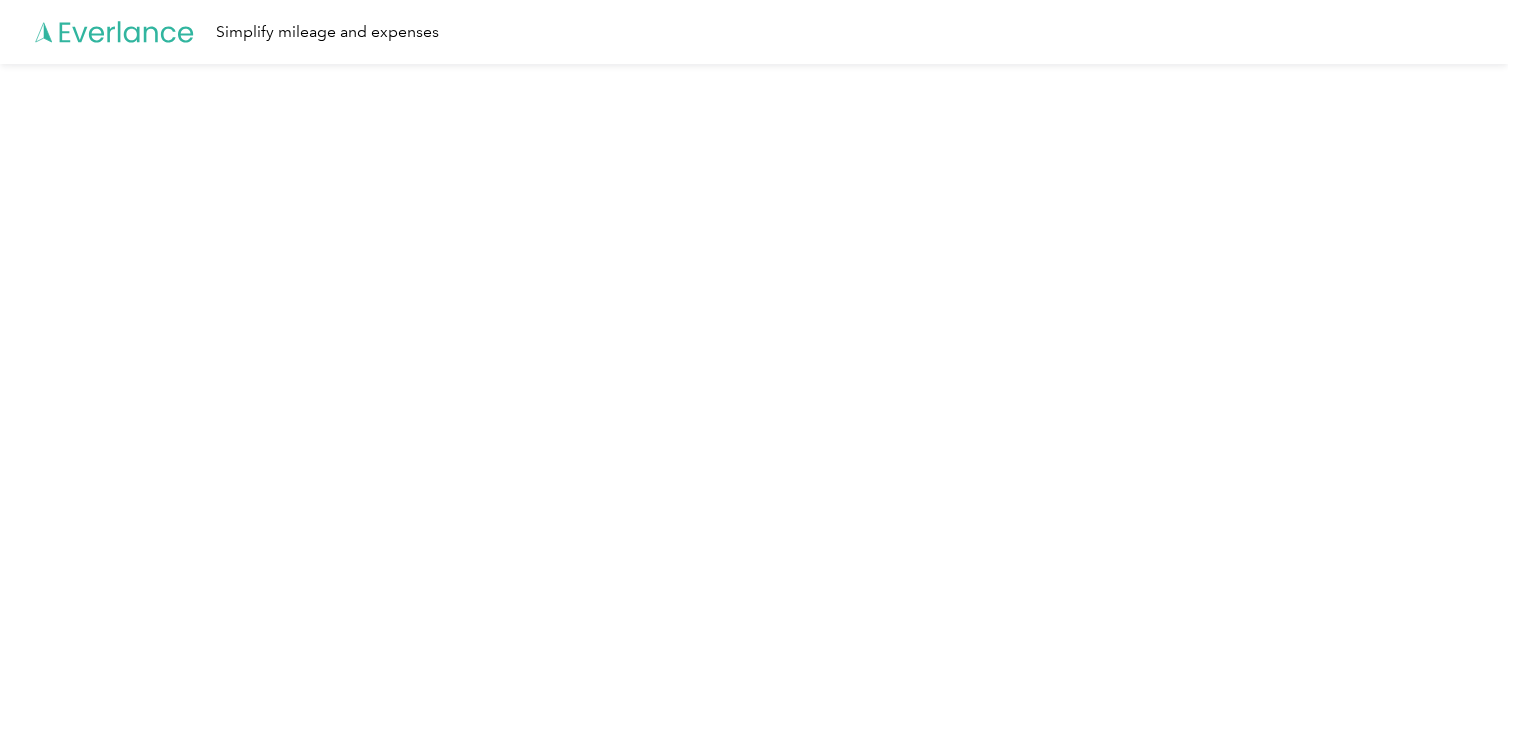 scroll, scrollTop: 0, scrollLeft: 0, axis: both 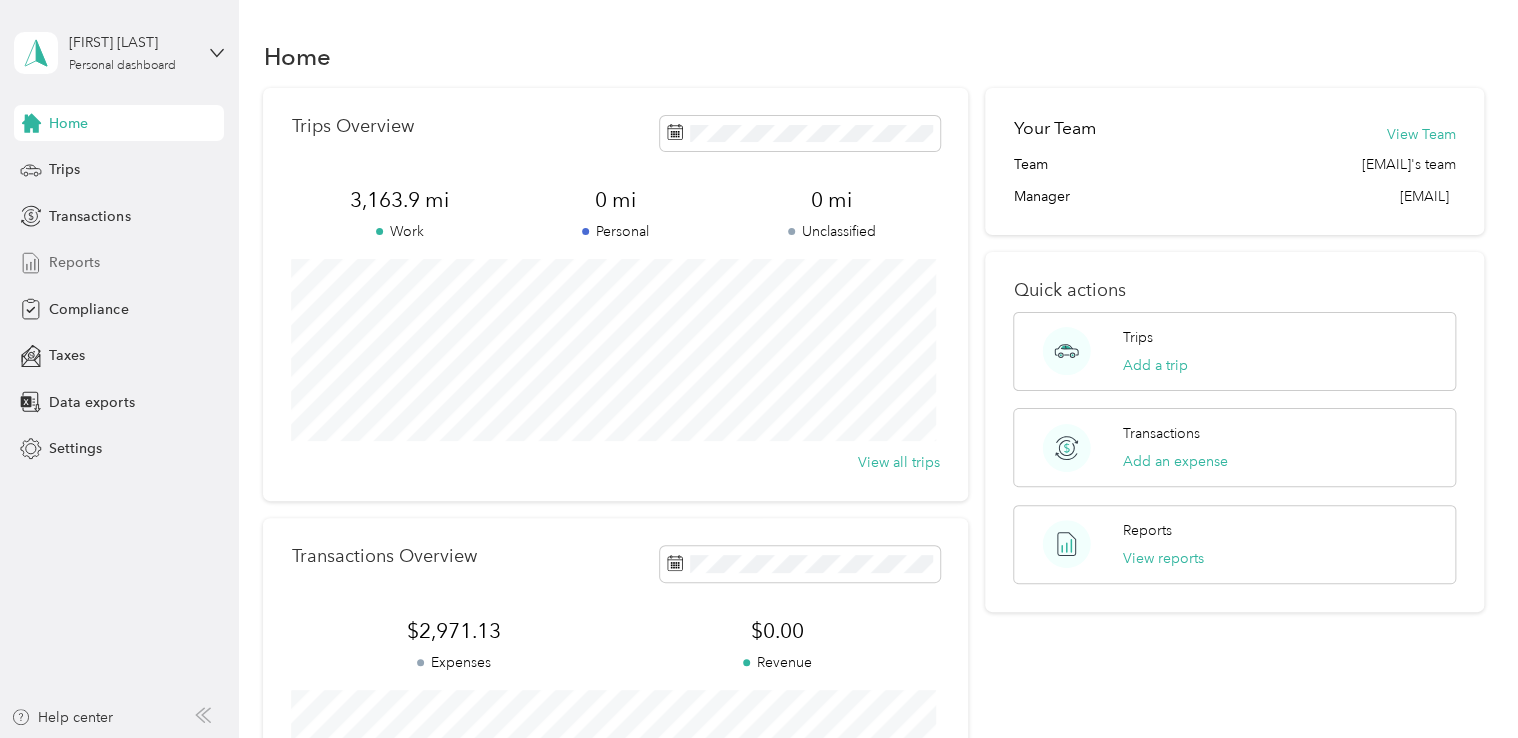 click on "Reports" at bounding box center [74, 262] 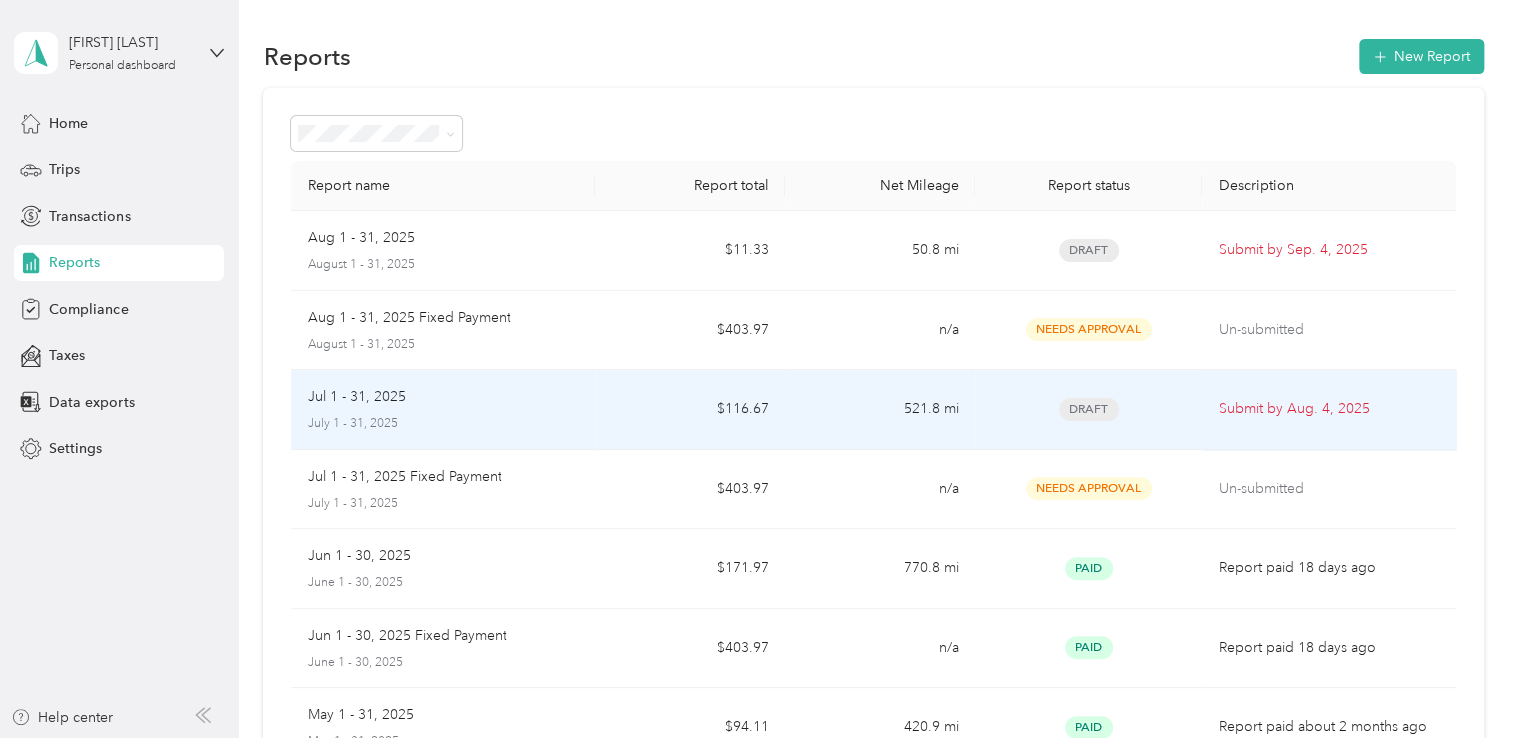 click on "July 1 - 31, 2025" at bounding box center (443, 424) 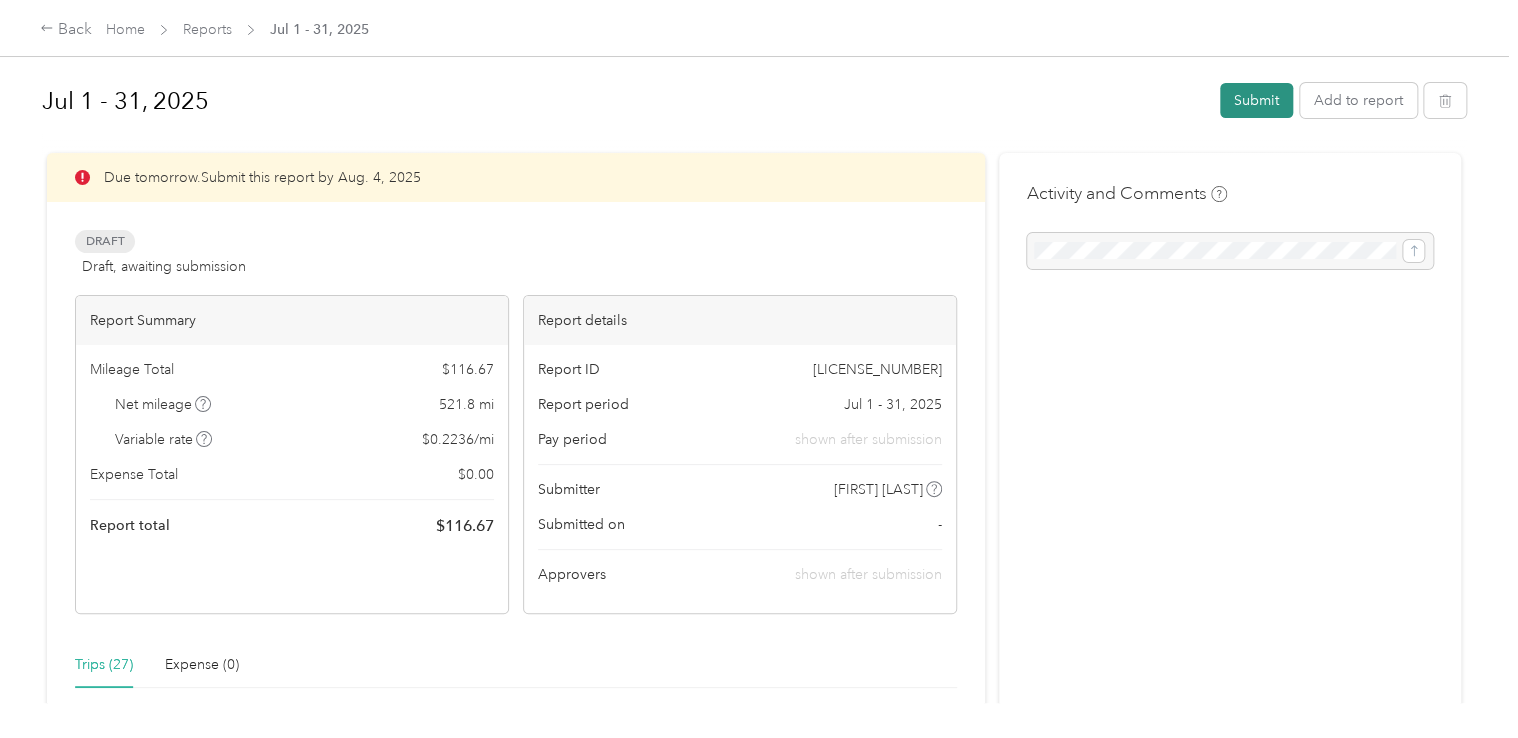 click on "Submit" at bounding box center (1256, 100) 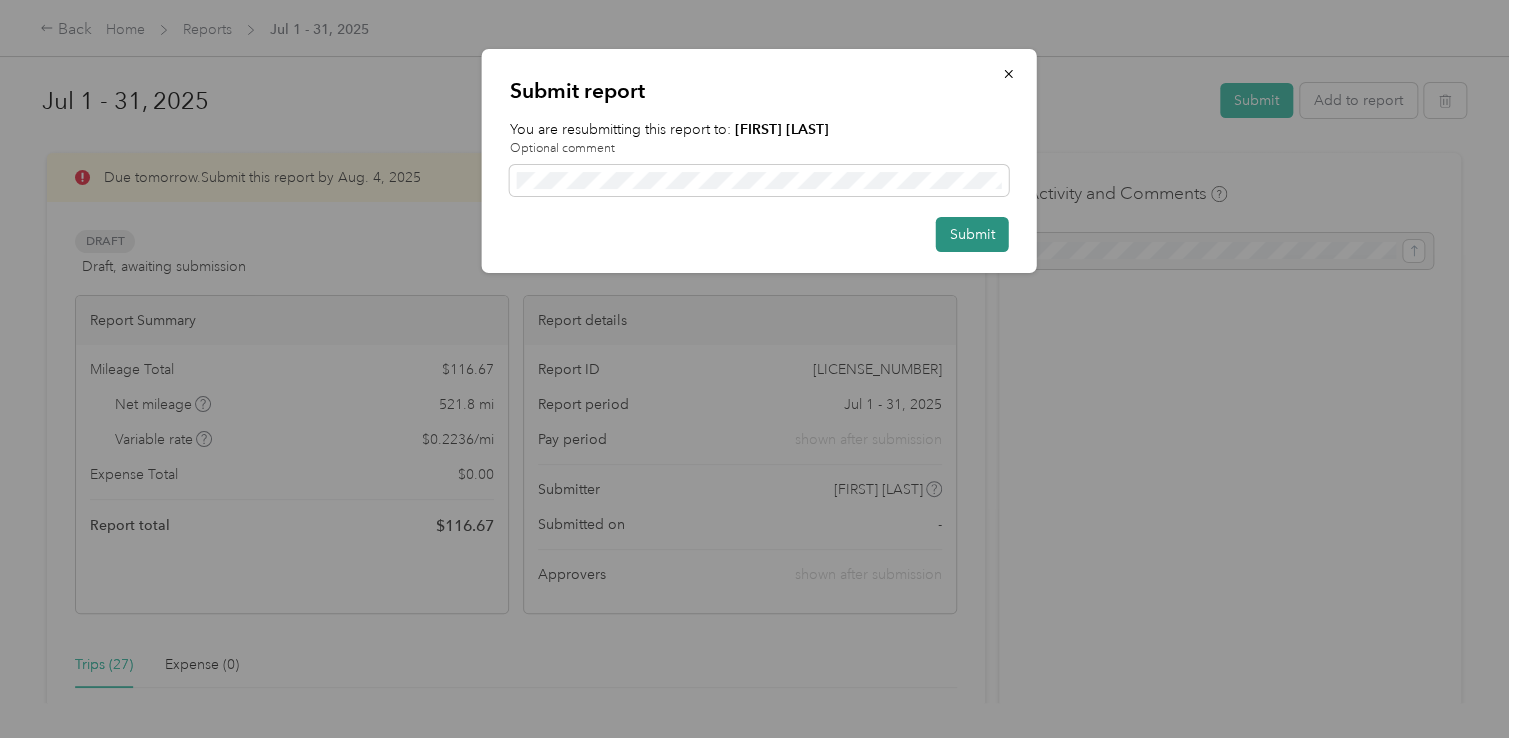 click on "Submit" at bounding box center [972, 234] 